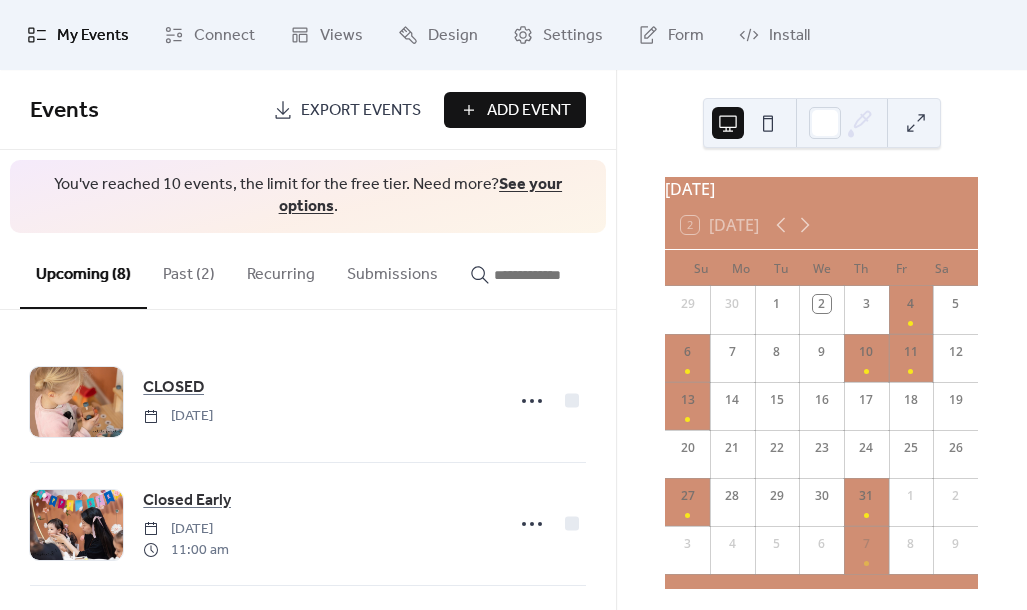 scroll, scrollTop: 0, scrollLeft: 0, axis: both 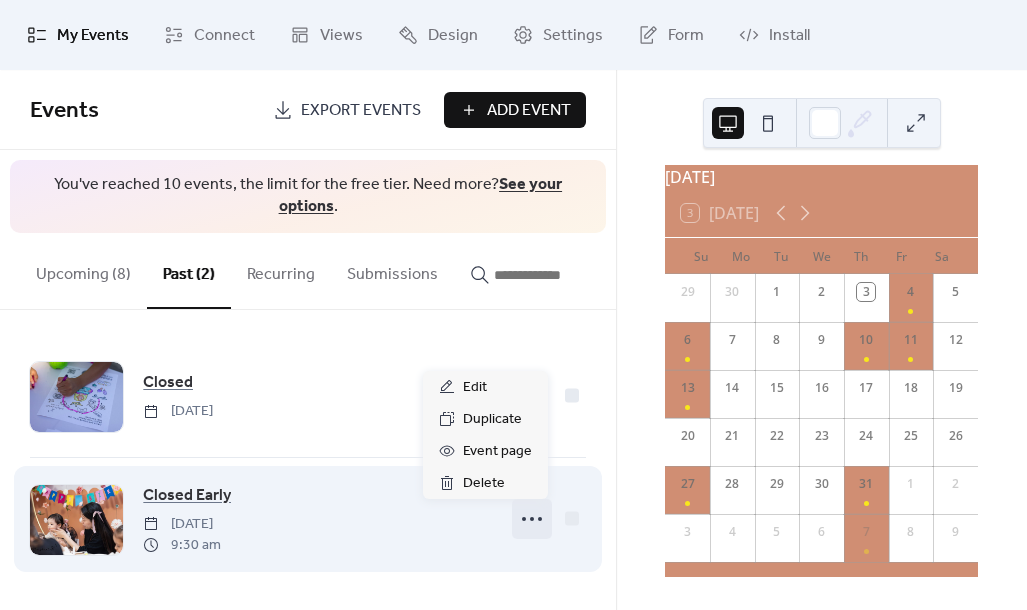 click 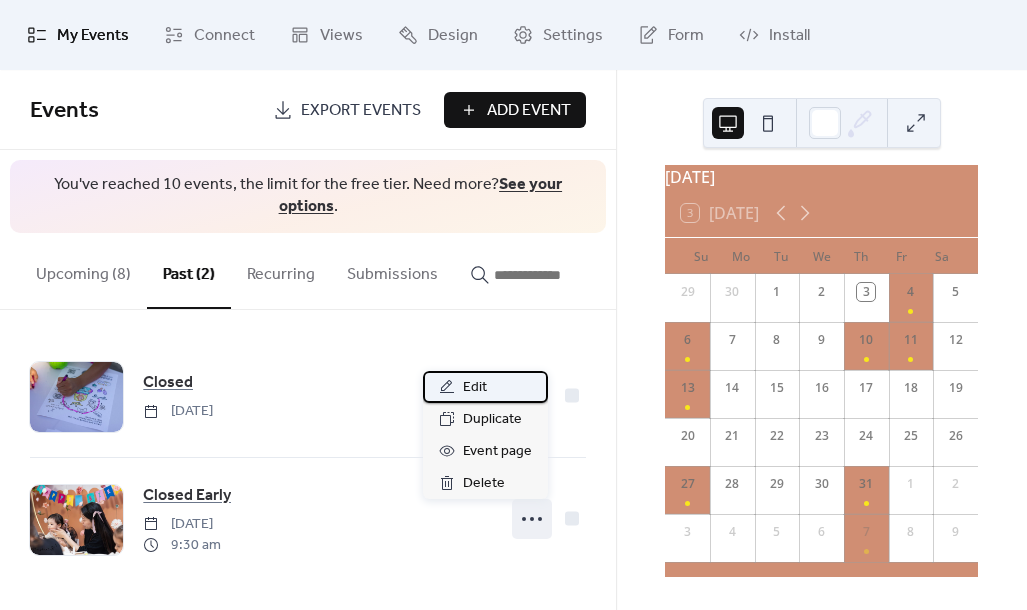click on "Edit" at bounding box center [485, 387] 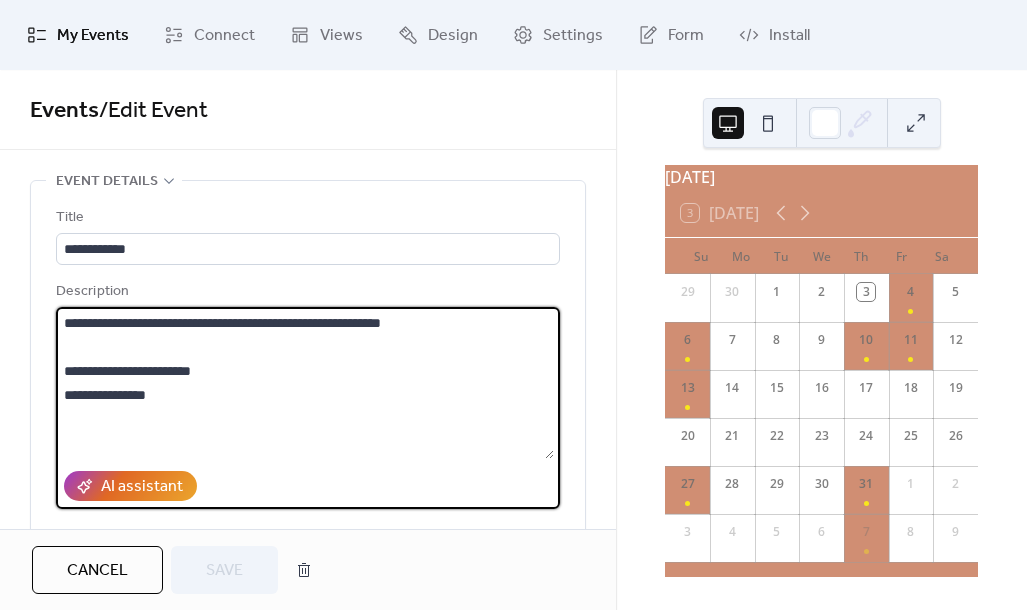 drag, startPoint x: 450, startPoint y: 320, endPoint x: 251, endPoint y: 323, distance: 199.02261 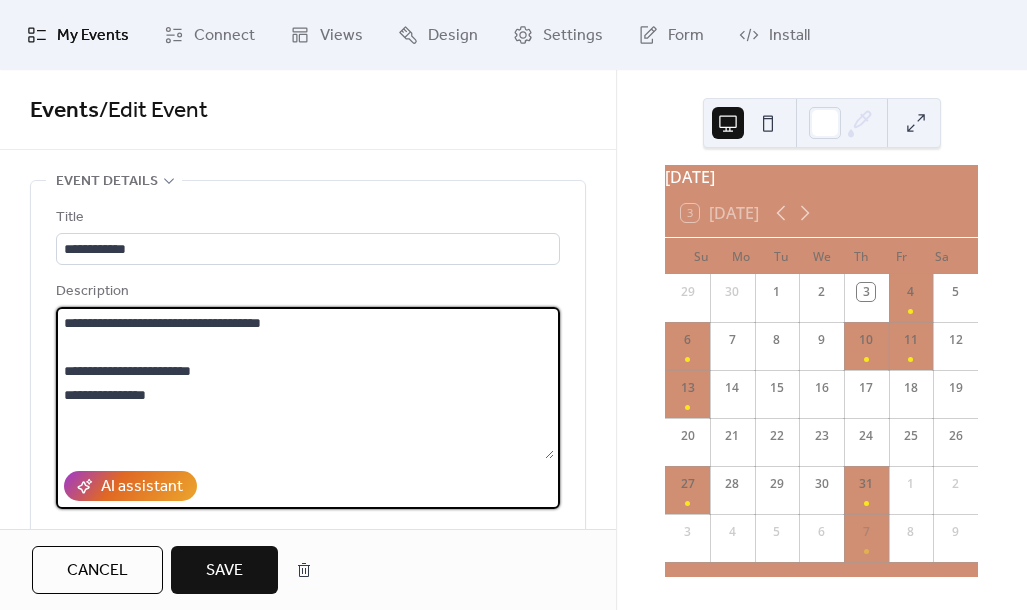 drag, startPoint x: 191, startPoint y: 392, endPoint x: 64, endPoint y: 358, distance: 131.47243 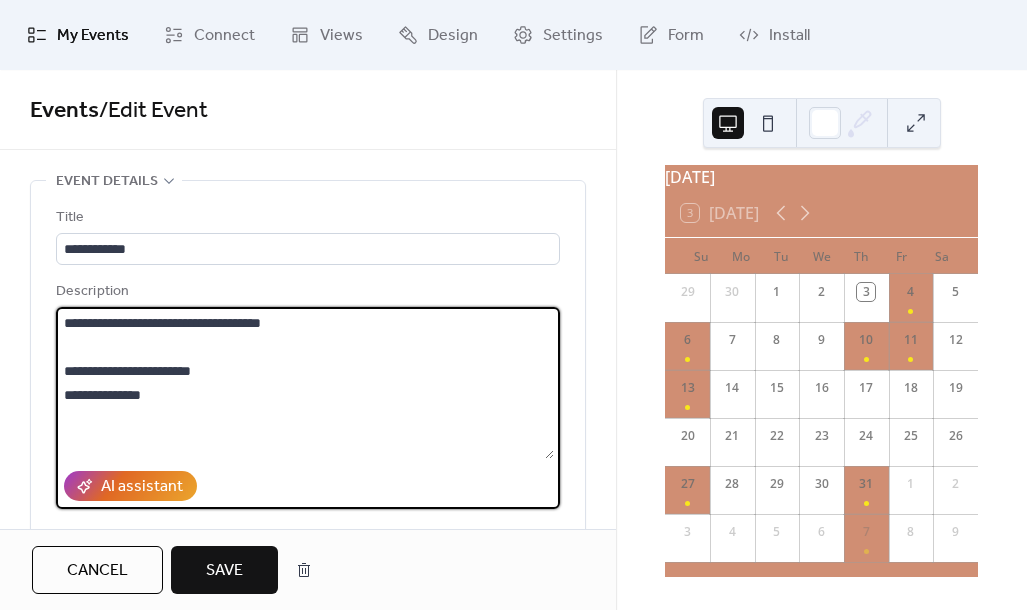 click on "**********" at bounding box center (305, 383) 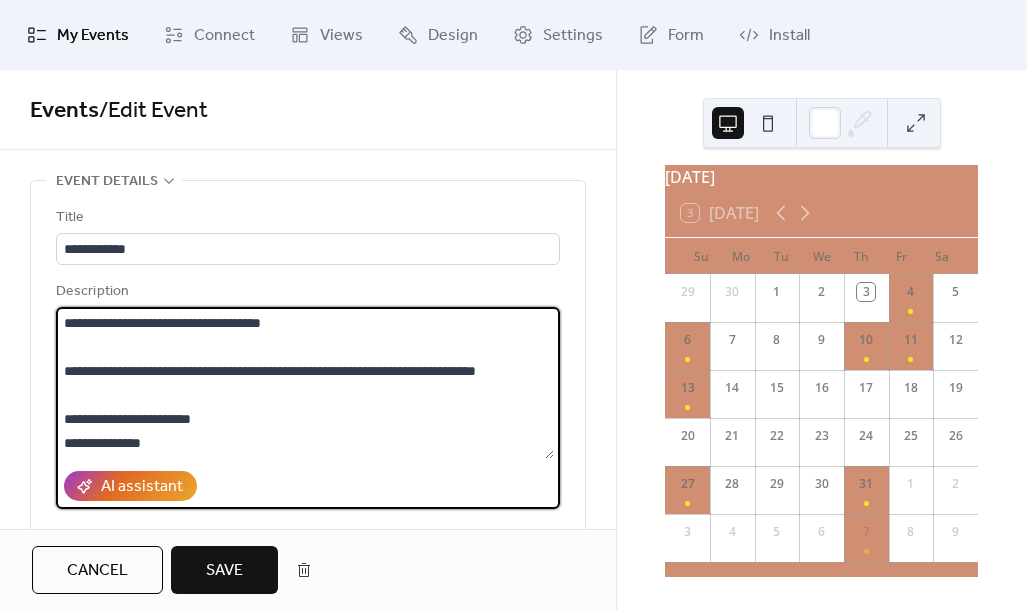 click on "**********" at bounding box center (305, 383) 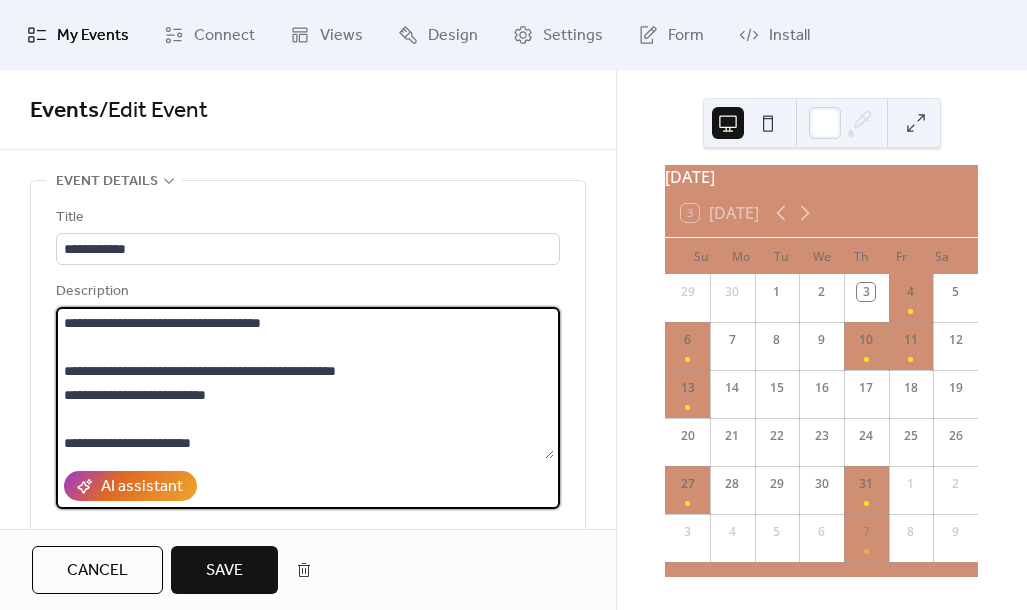 click on "**********" at bounding box center [305, 383] 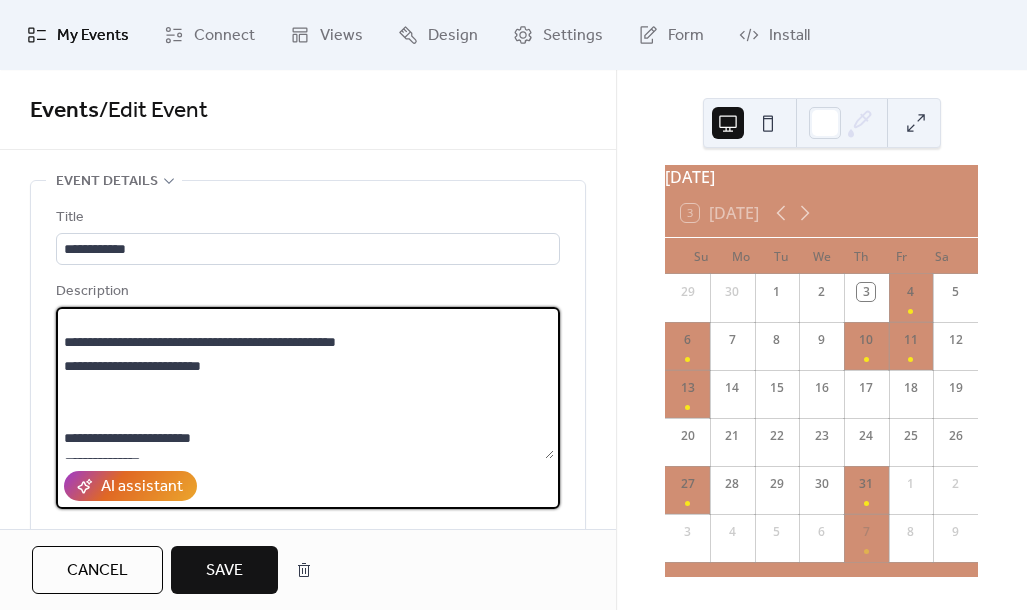 scroll, scrollTop: 48, scrollLeft: 0, axis: vertical 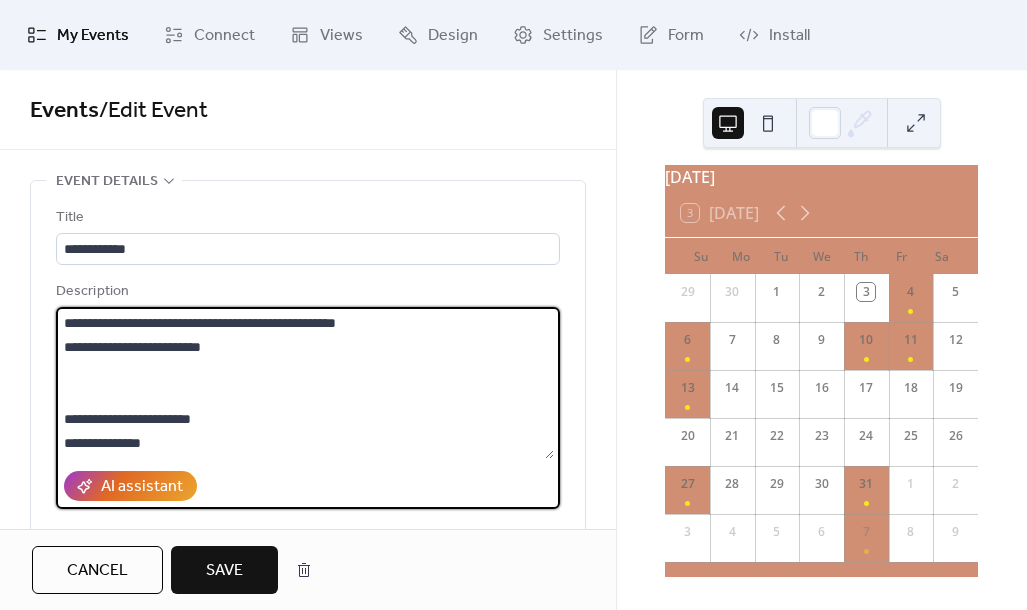 type on "**********" 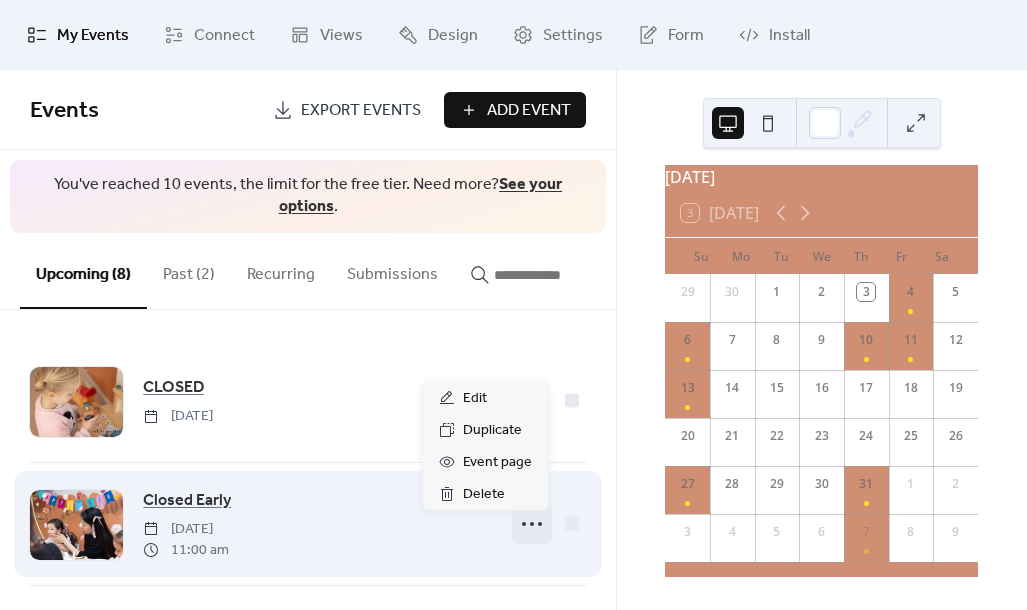 click 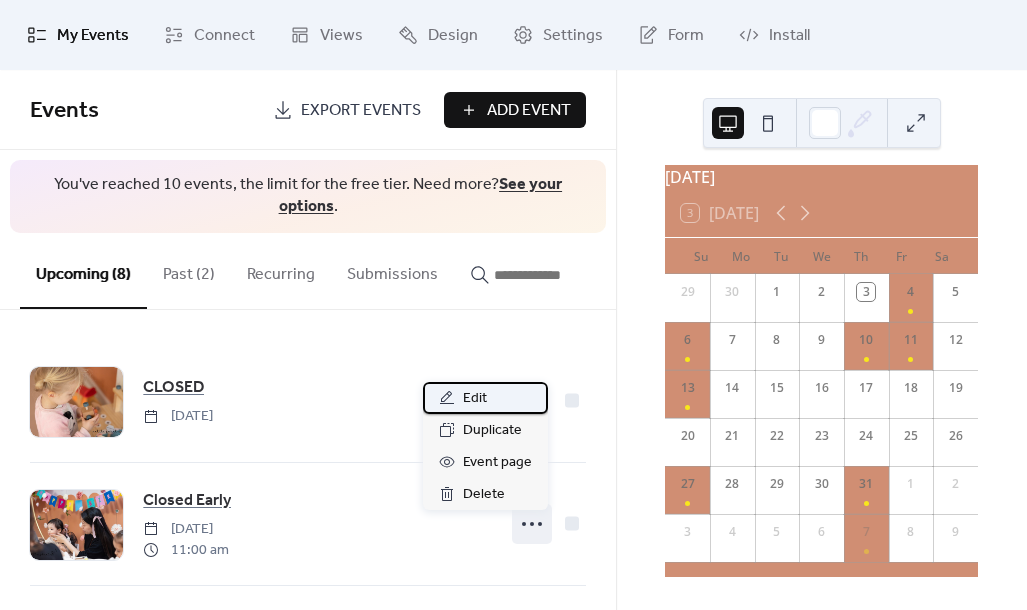 click on "Edit" at bounding box center (485, 398) 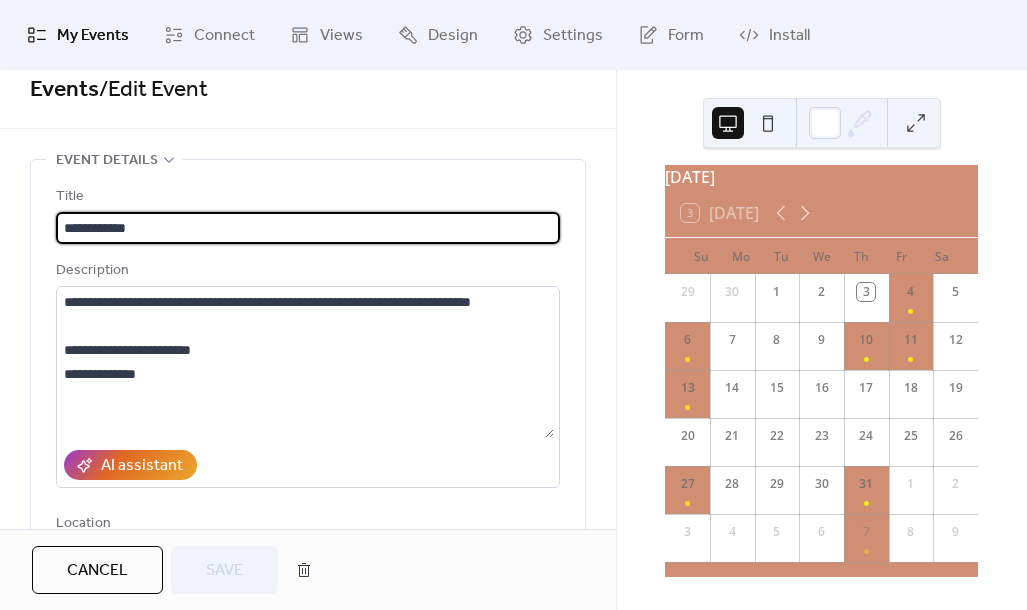 scroll, scrollTop: 0, scrollLeft: 0, axis: both 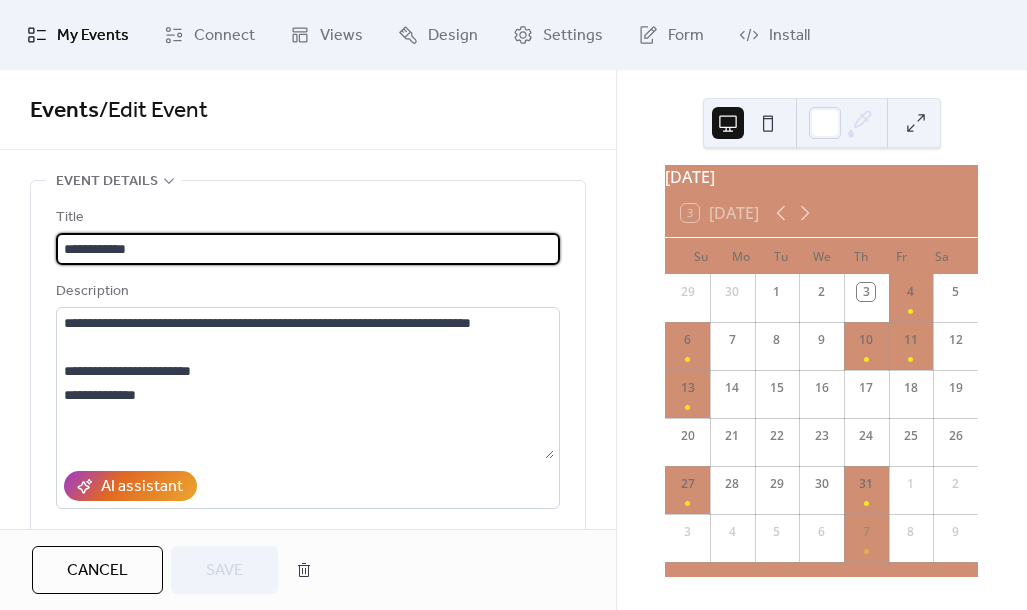 click on "Cancel" at bounding box center [97, 570] 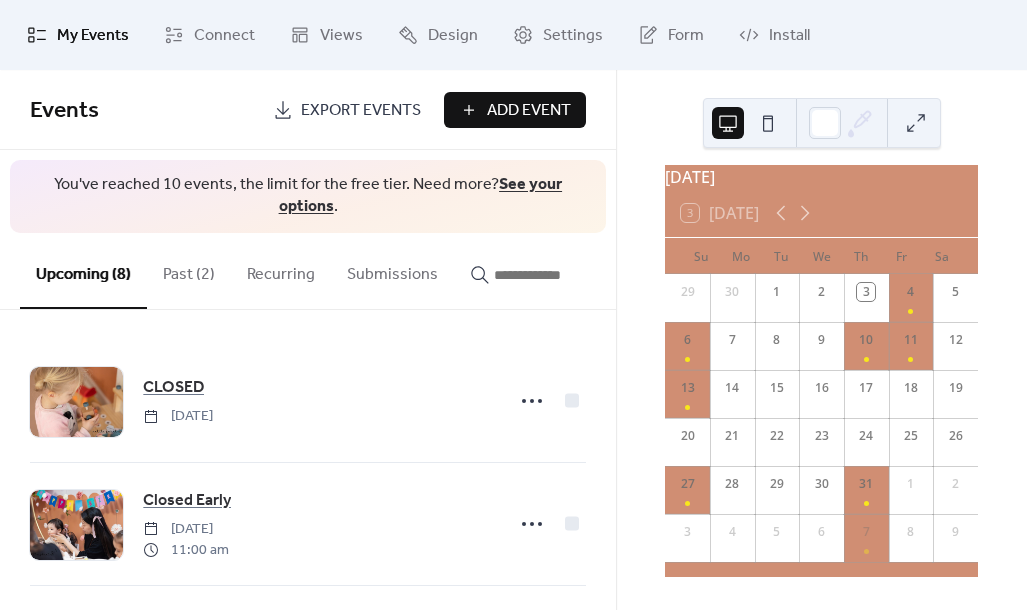 click on "Past  (2)" at bounding box center [189, 270] 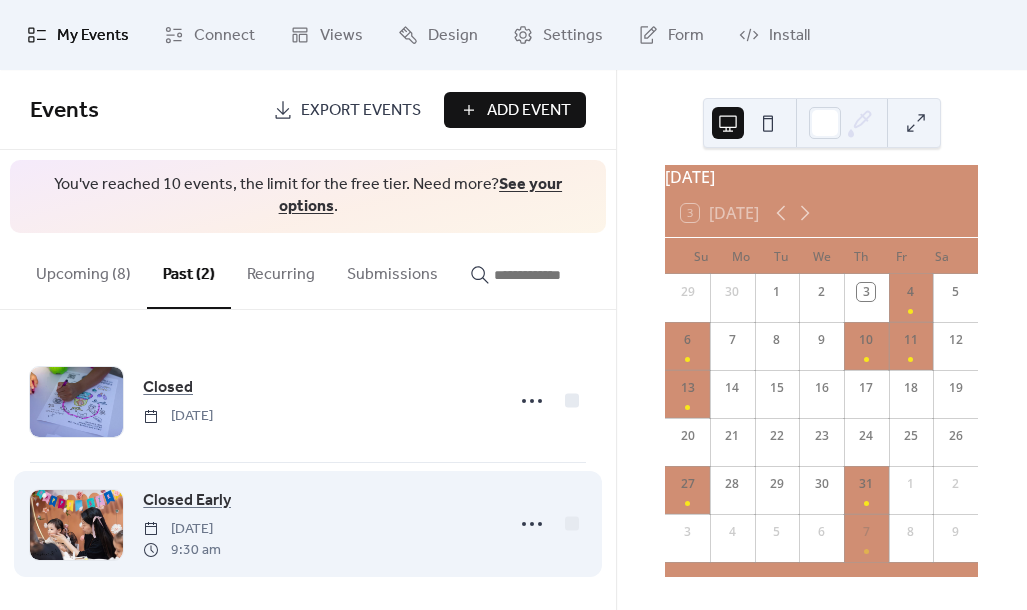 scroll, scrollTop: 11, scrollLeft: 0, axis: vertical 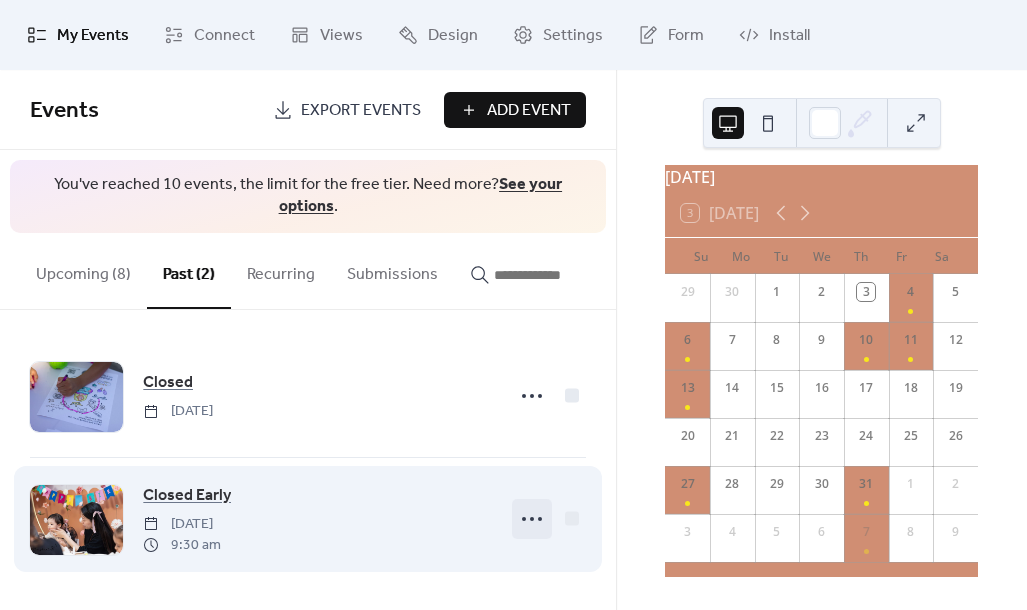 click 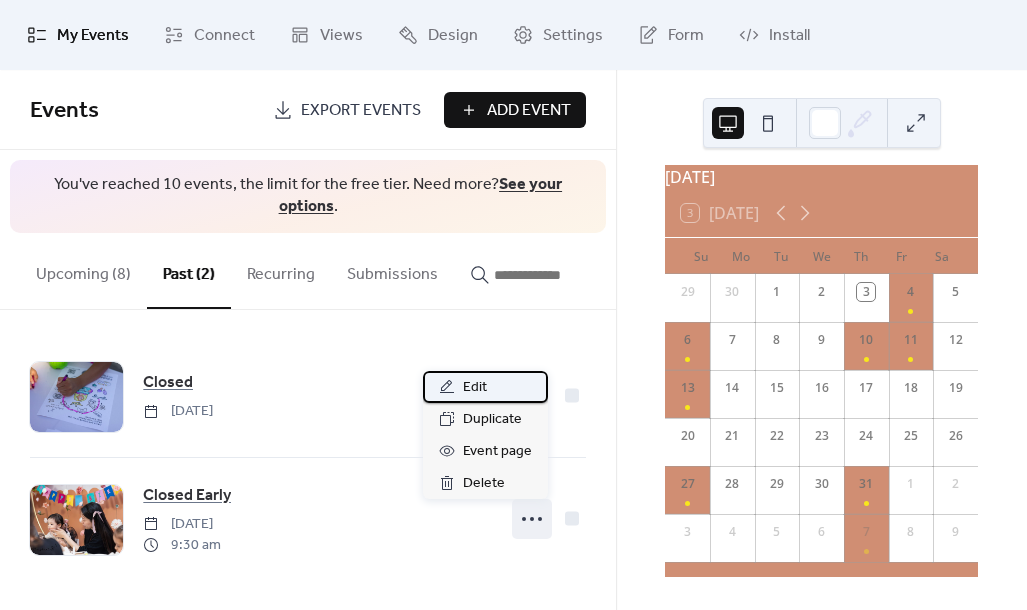 click on "Edit" at bounding box center [485, 387] 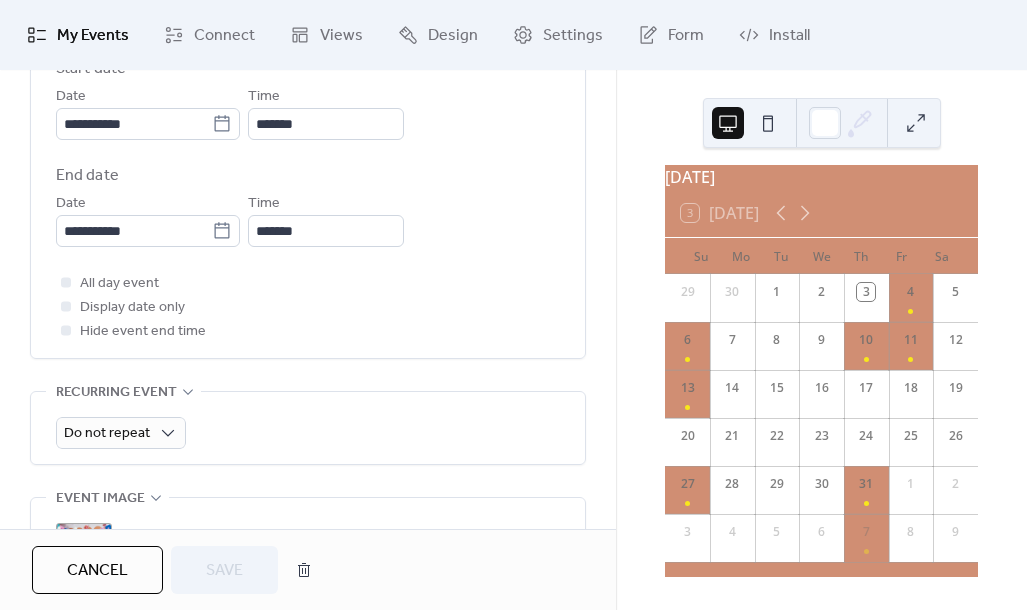 scroll, scrollTop: 734, scrollLeft: 0, axis: vertical 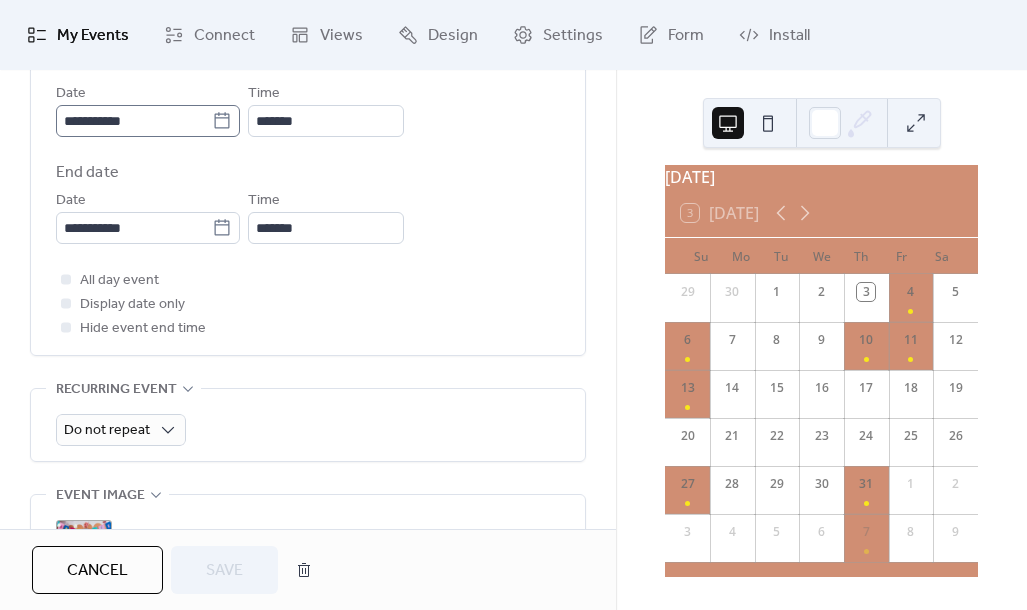 click 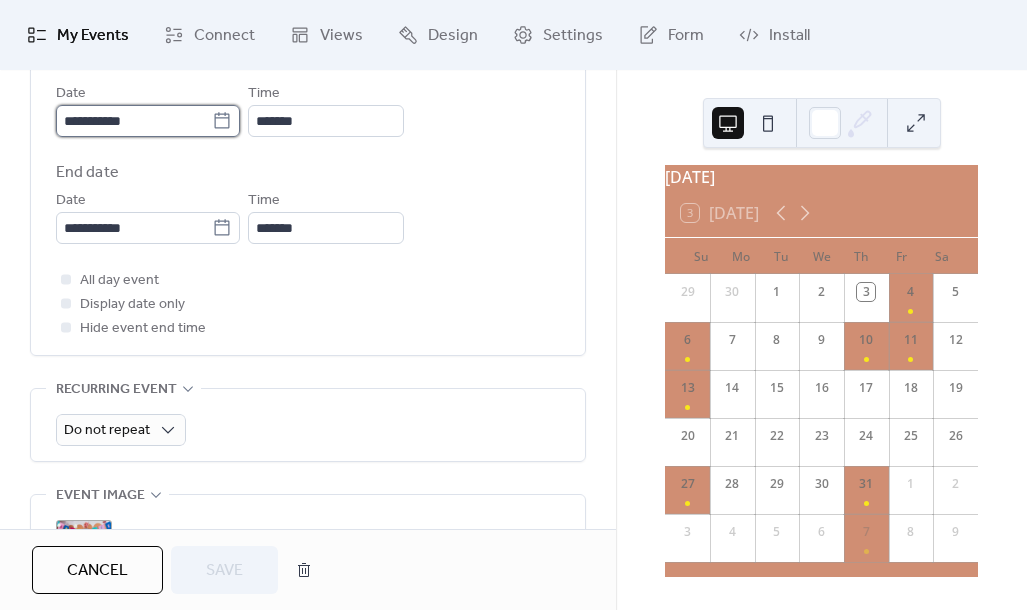 click on "**********" at bounding box center [134, 121] 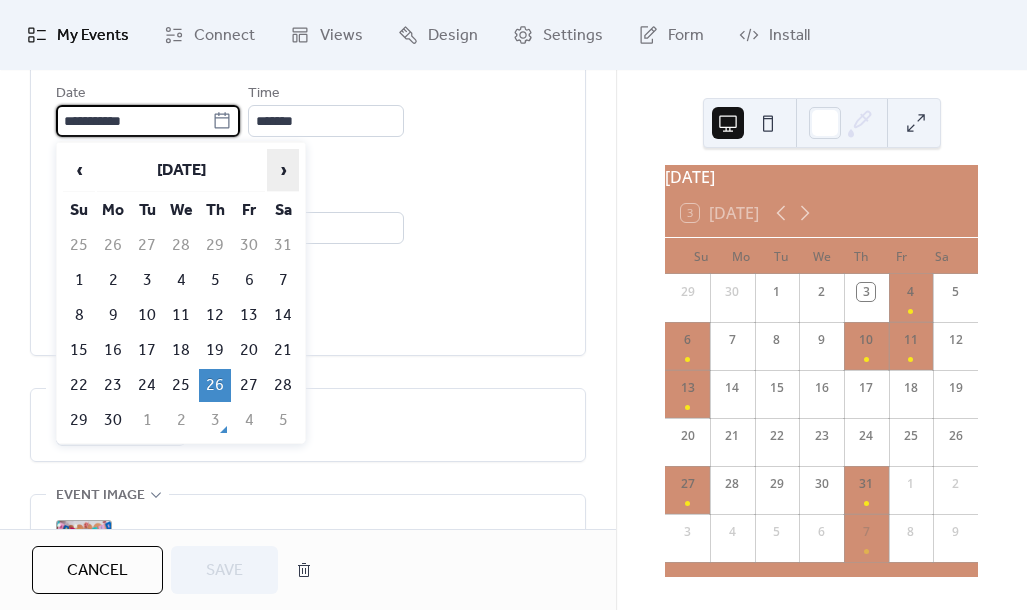 click on "›" at bounding box center [283, 170] 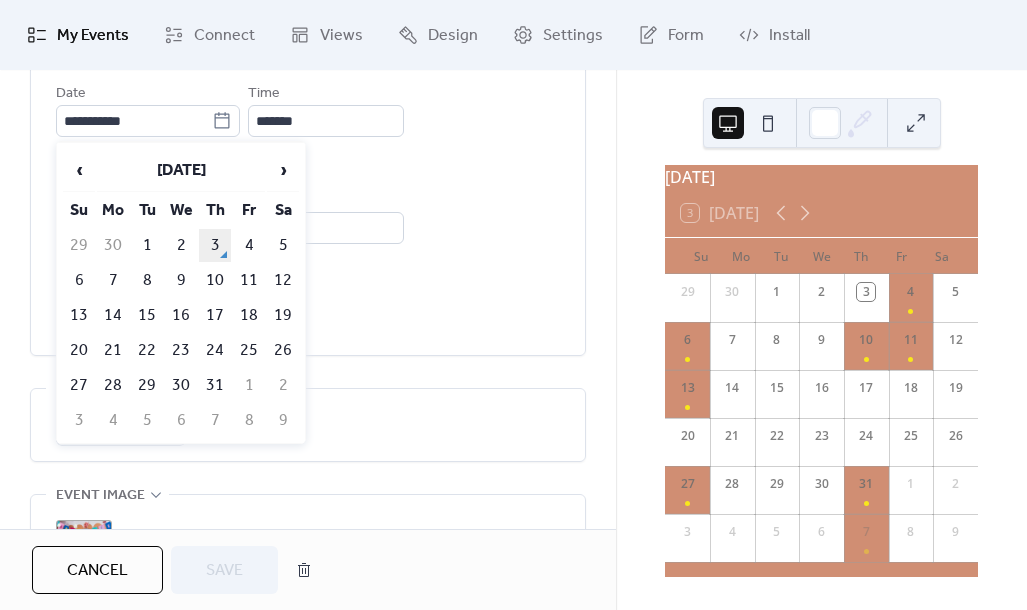 click on "3" at bounding box center (215, 245) 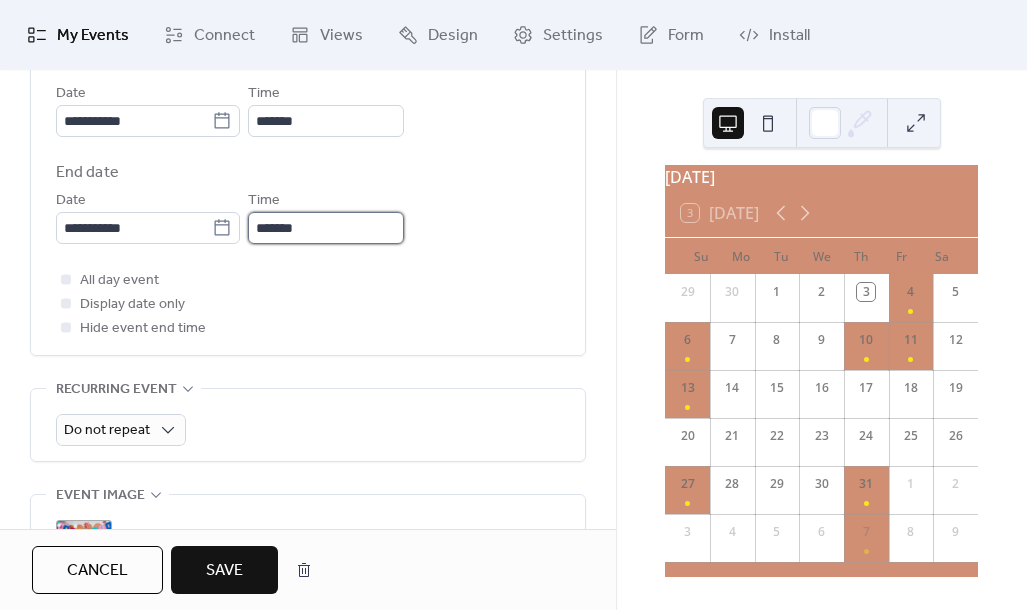 click on "*******" at bounding box center (326, 228) 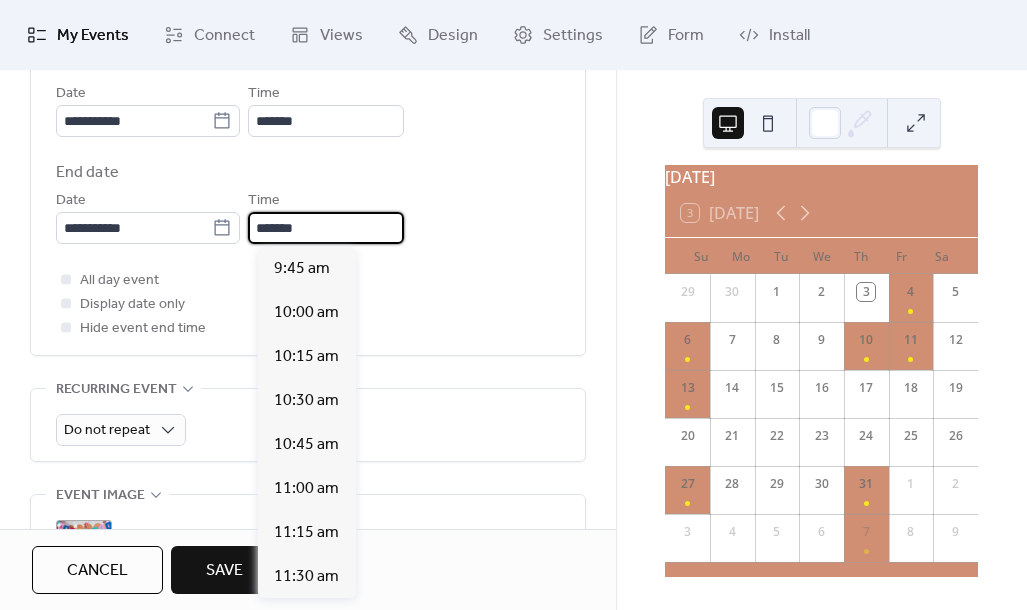 scroll, scrollTop: 572, scrollLeft: 0, axis: vertical 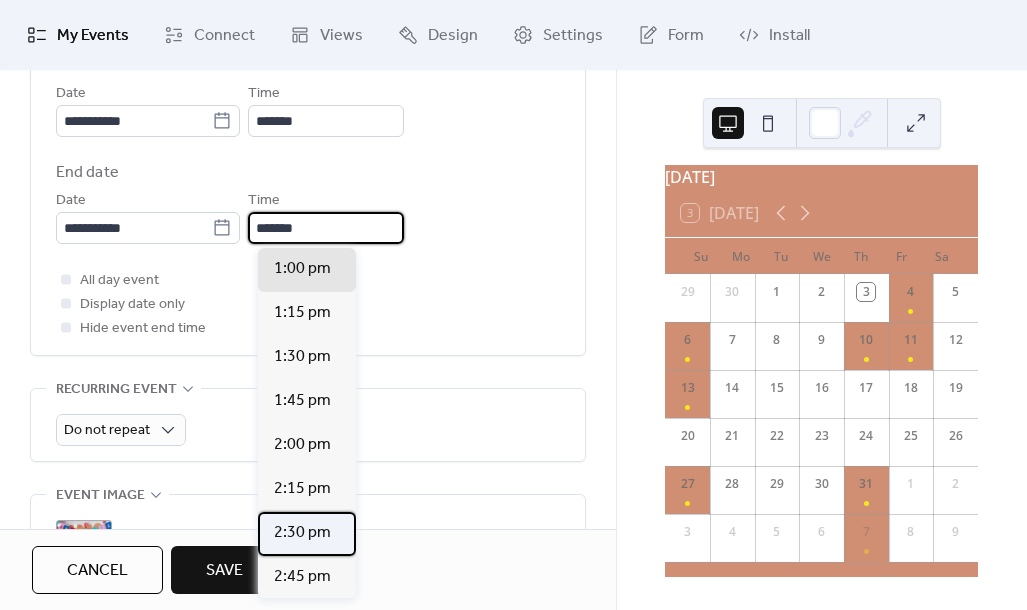 click on "2:30 pm" at bounding box center (302, 533) 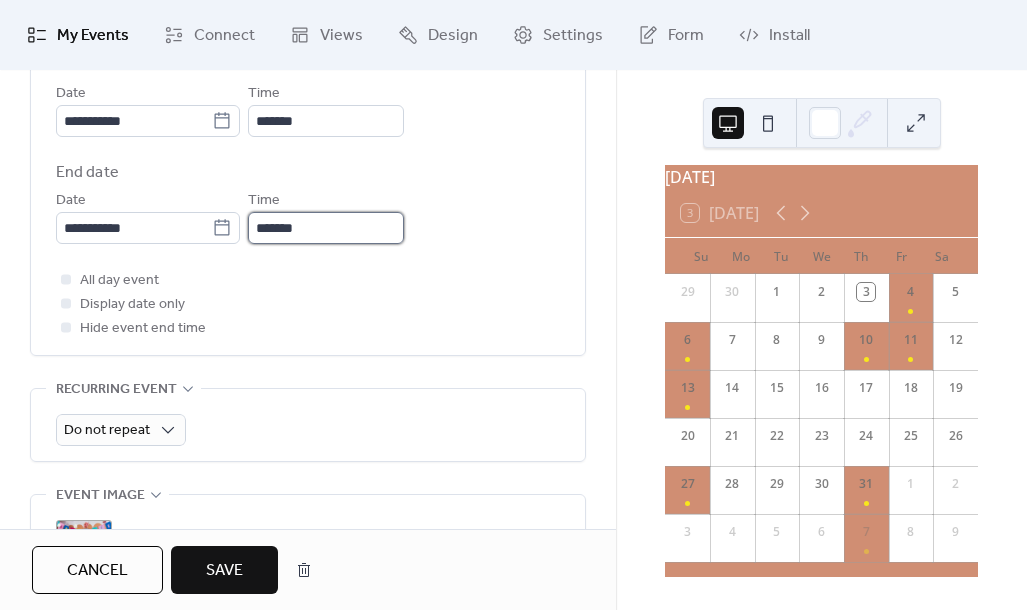 click on "*******" at bounding box center [326, 228] 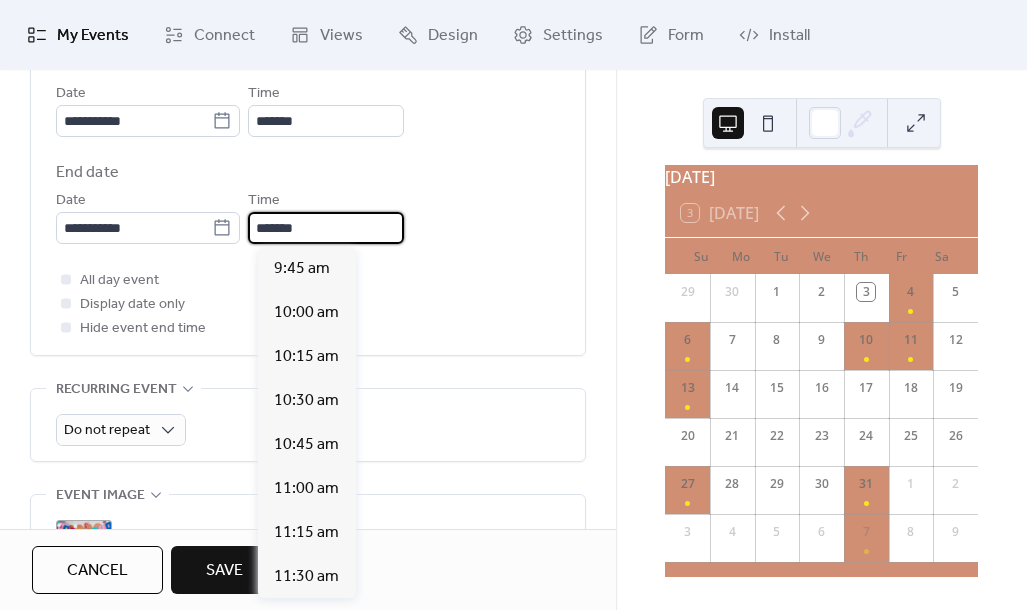 scroll, scrollTop: 836, scrollLeft: 0, axis: vertical 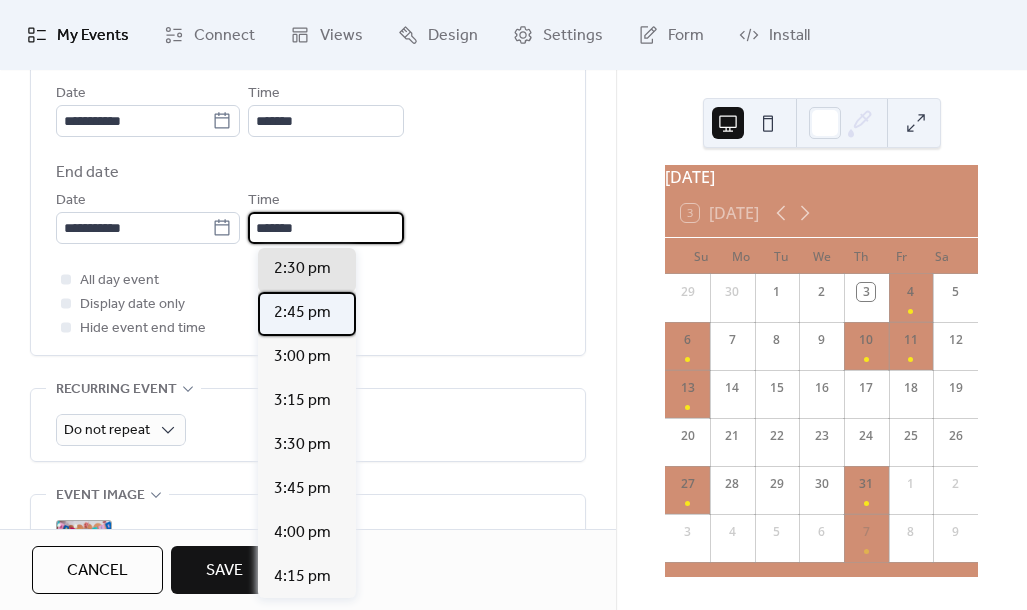 click on "2:45 pm" at bounding box center [302, 313] 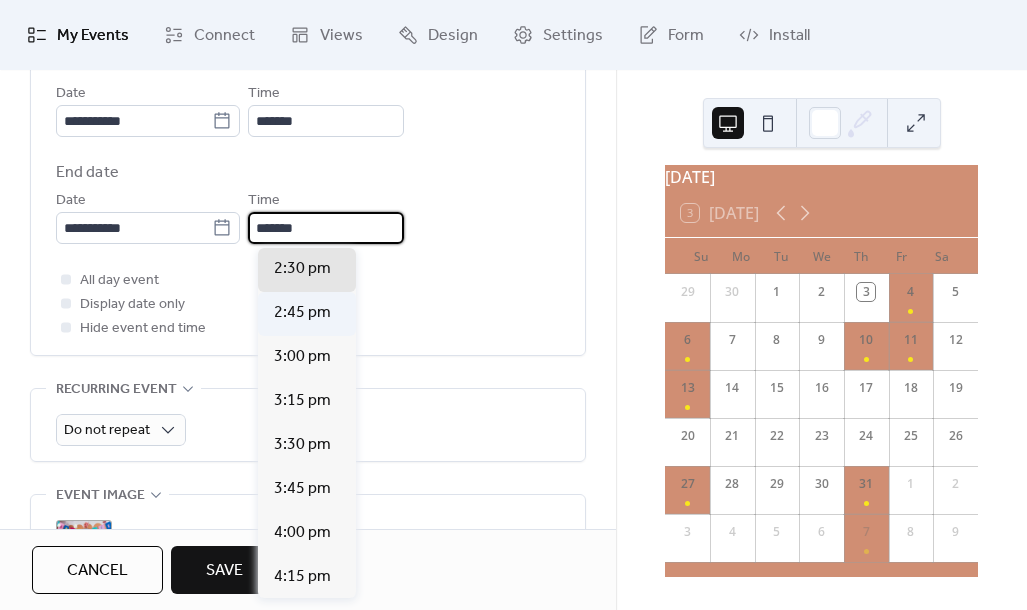 type on "*******" 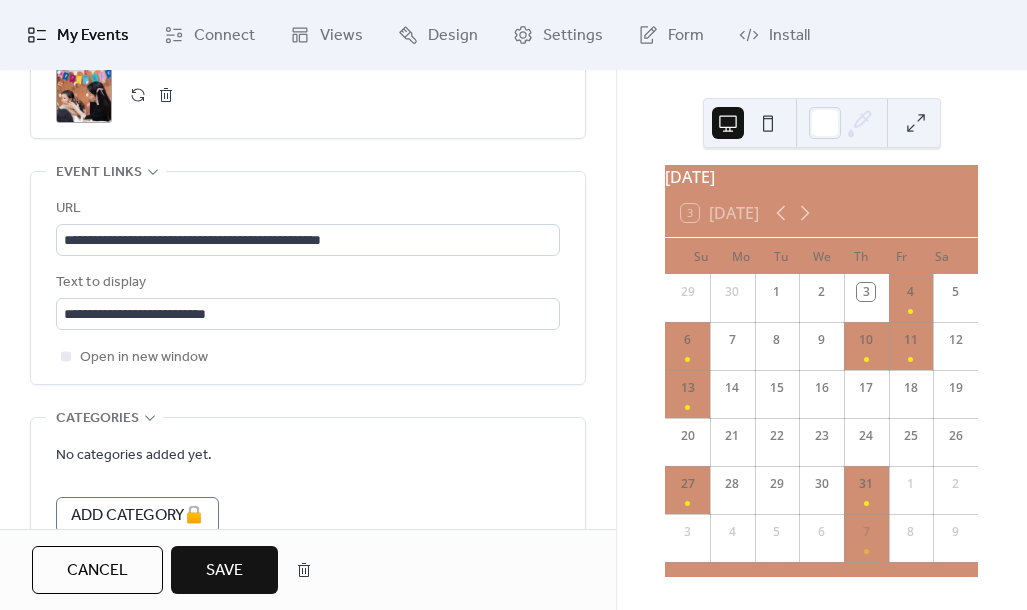 scroll, scrollTop: 1235, scrollLeft: 0, axis: vertical 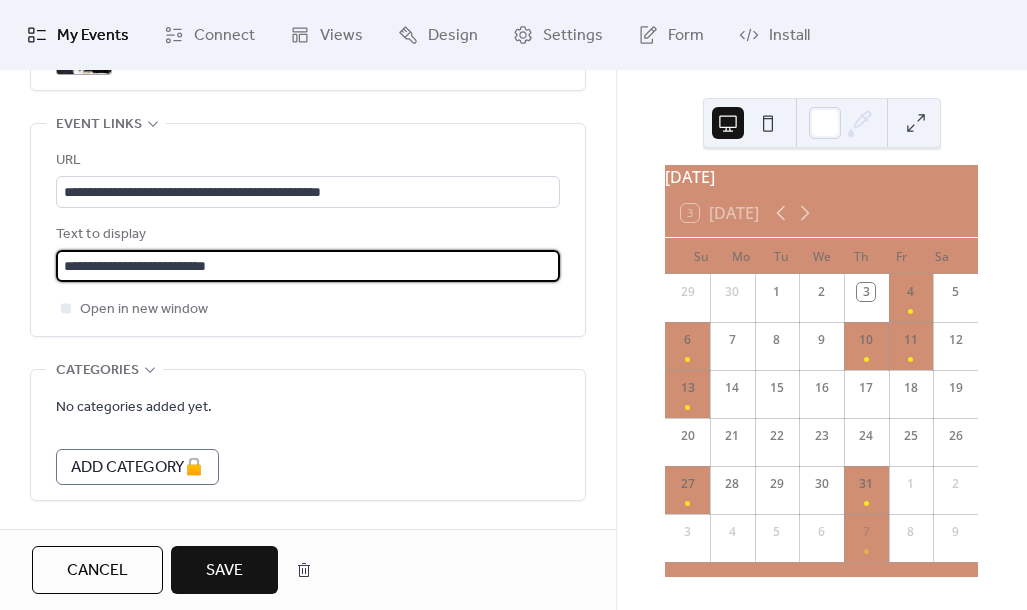 click on "**********" at bounding box center [308, 266] 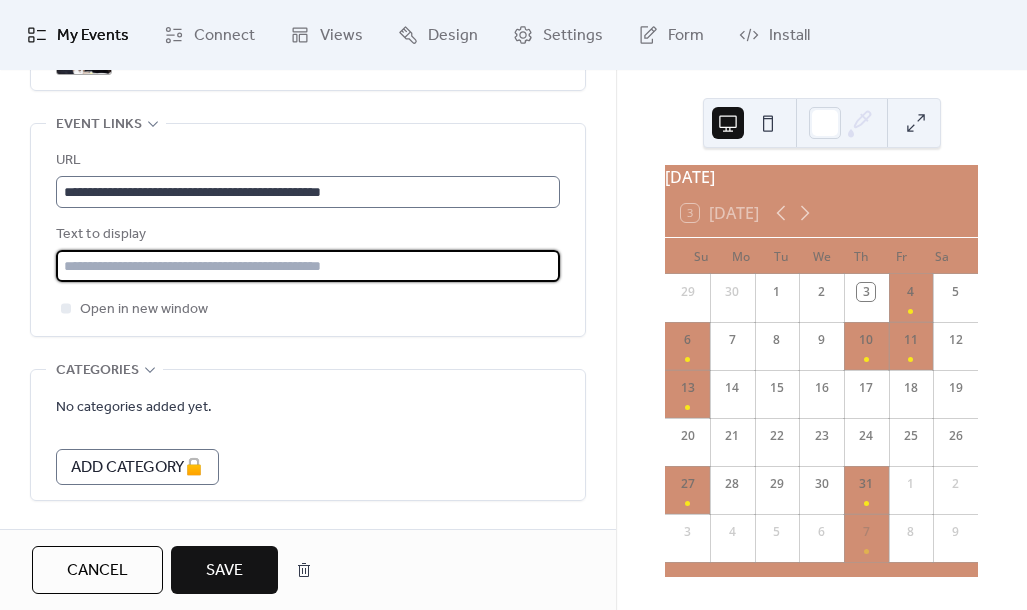 type 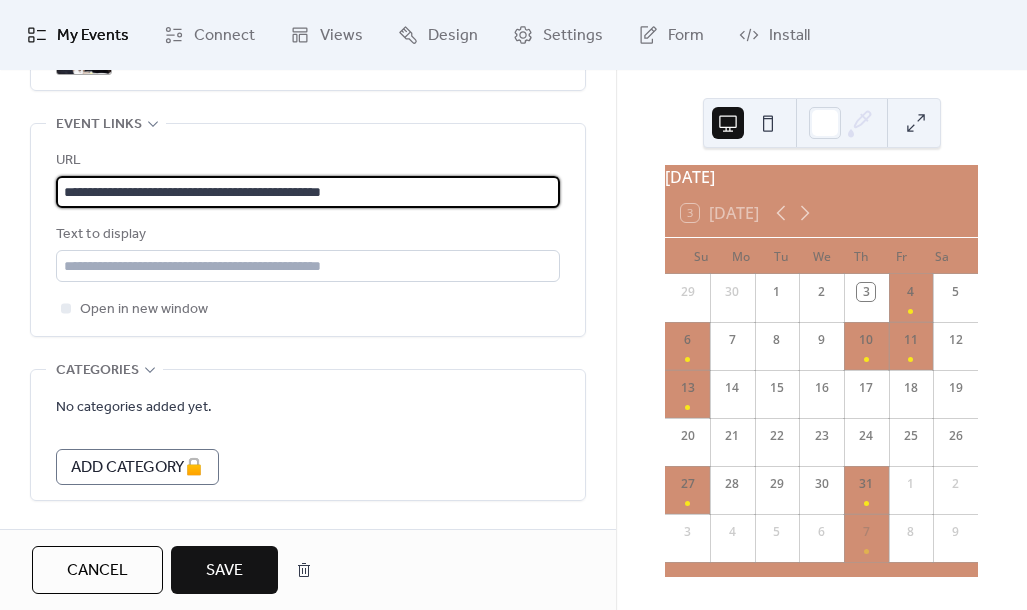 click on "**********" at bounding box center (308, 192) 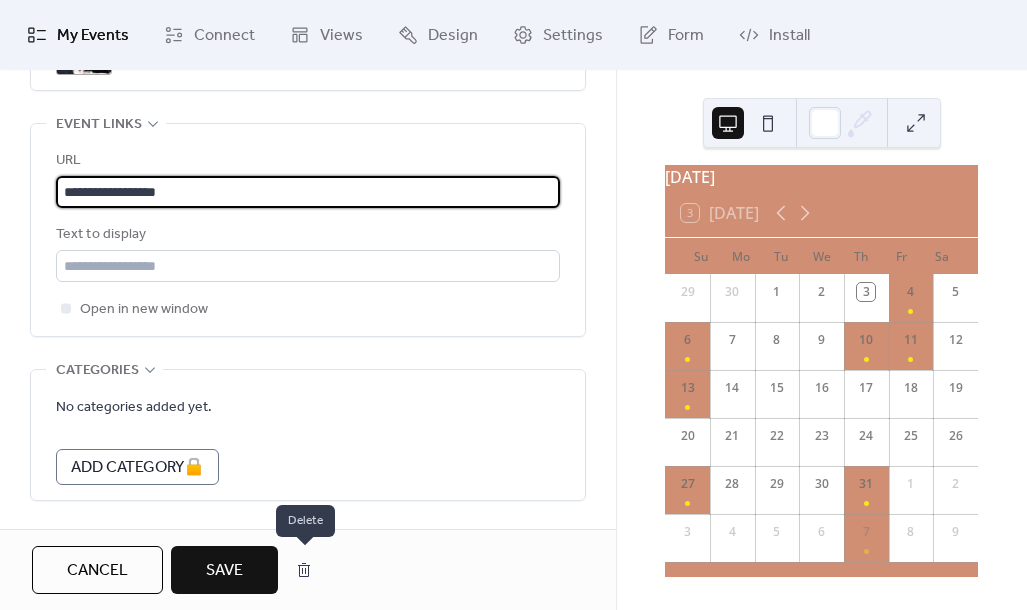 type on "**********" 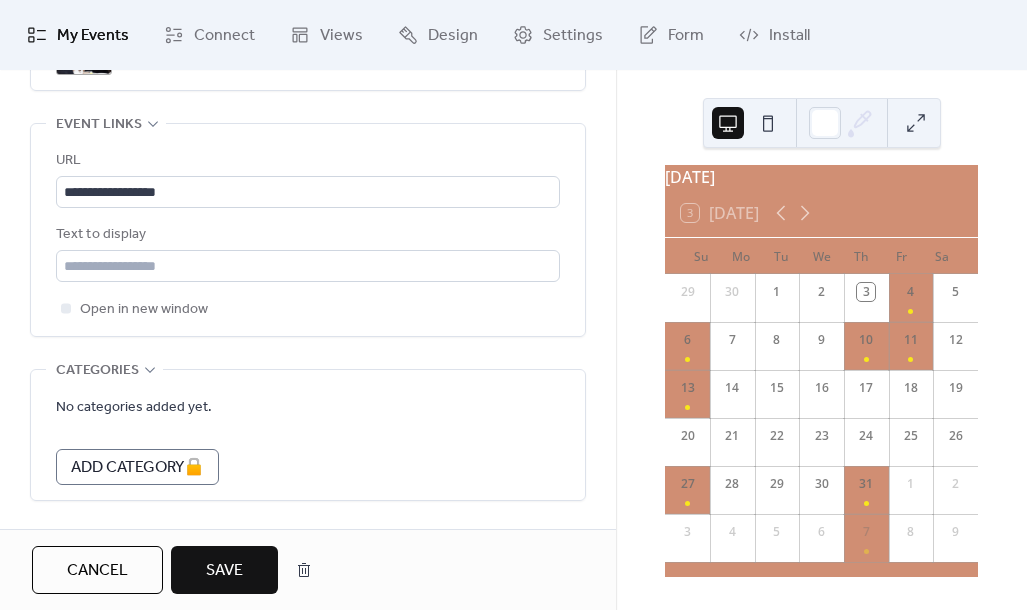 click on "Save" at bounding box center [224, 570] 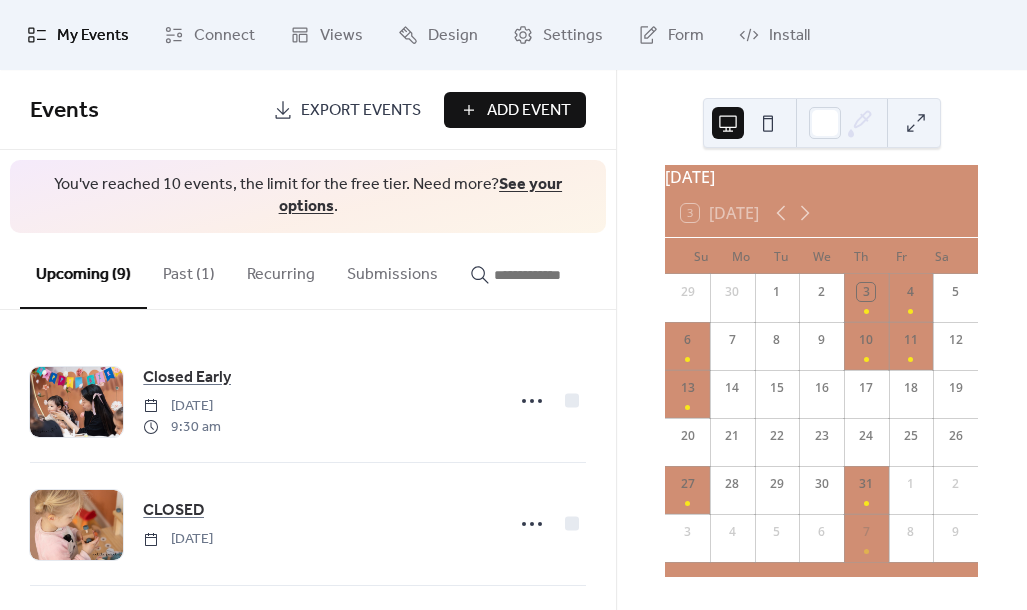 click on "Past  (1)" at bounding box center [189, 270] 